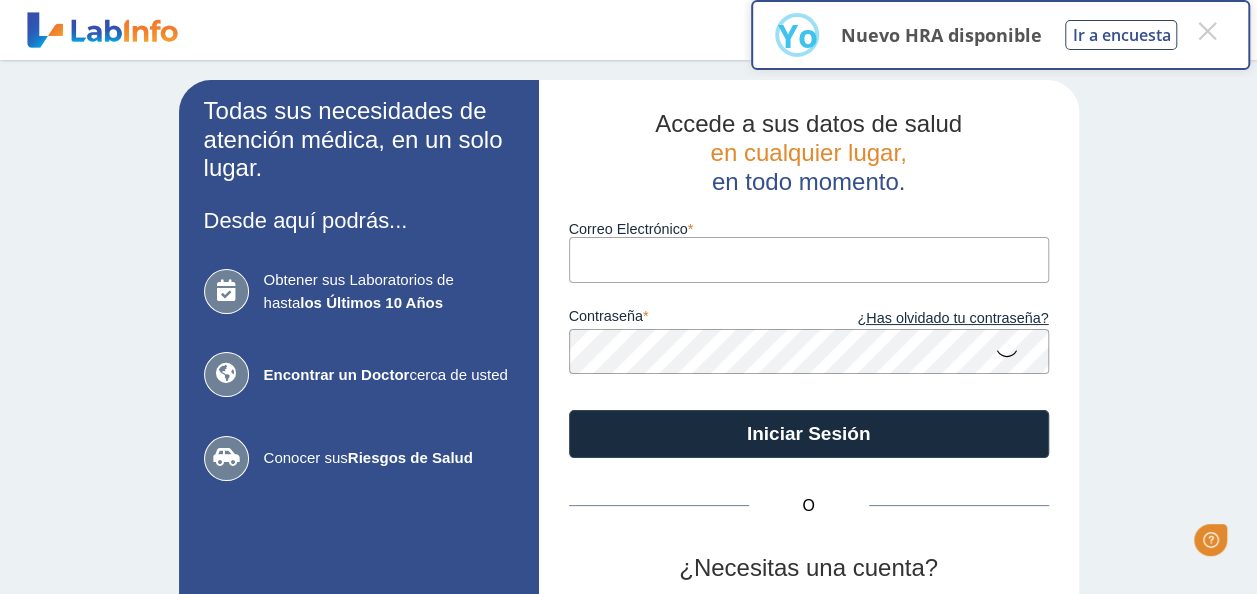 scroll, scrollTop: 0, scrollLeft: 0, axis: both 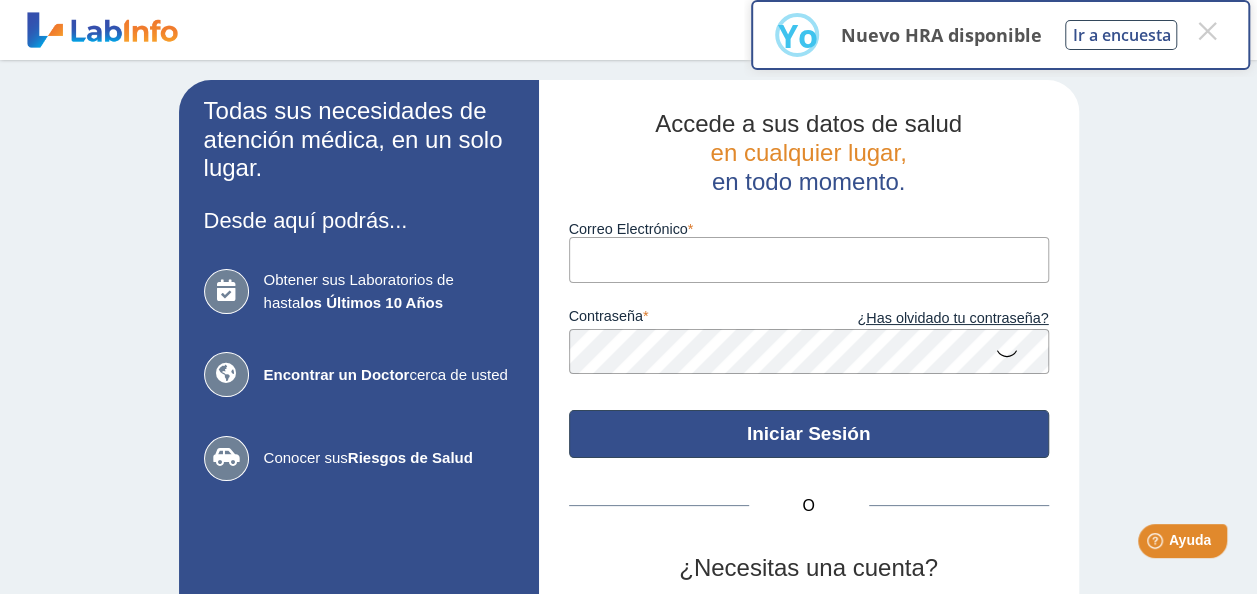 type on "[EMAIL]" 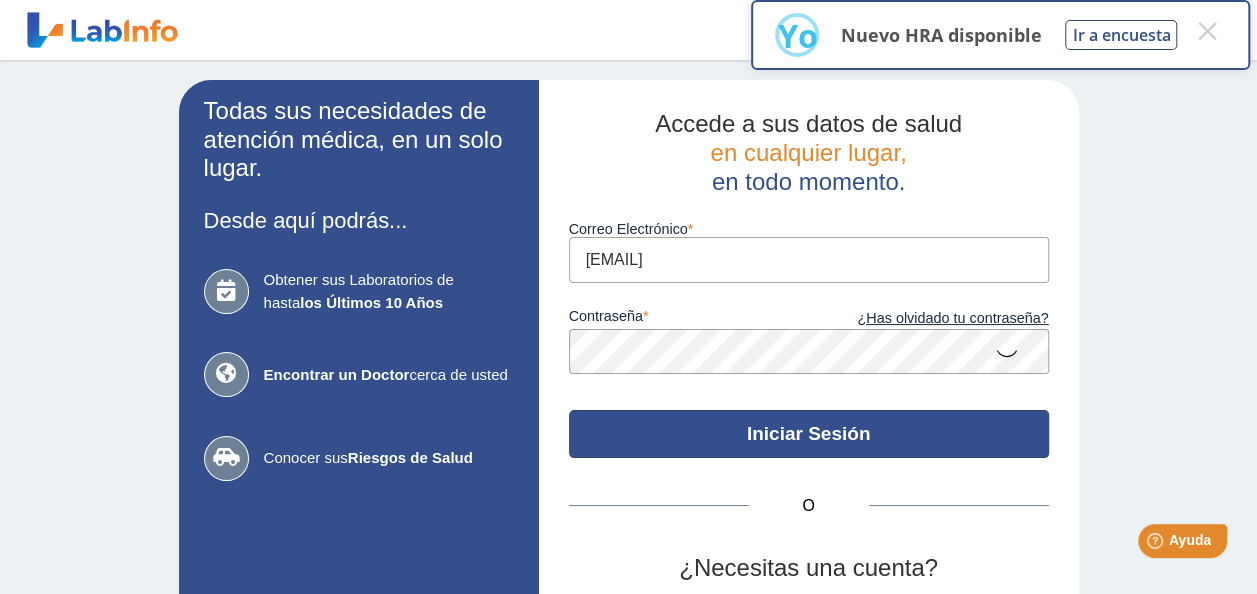click on "Iniciar Sesión" 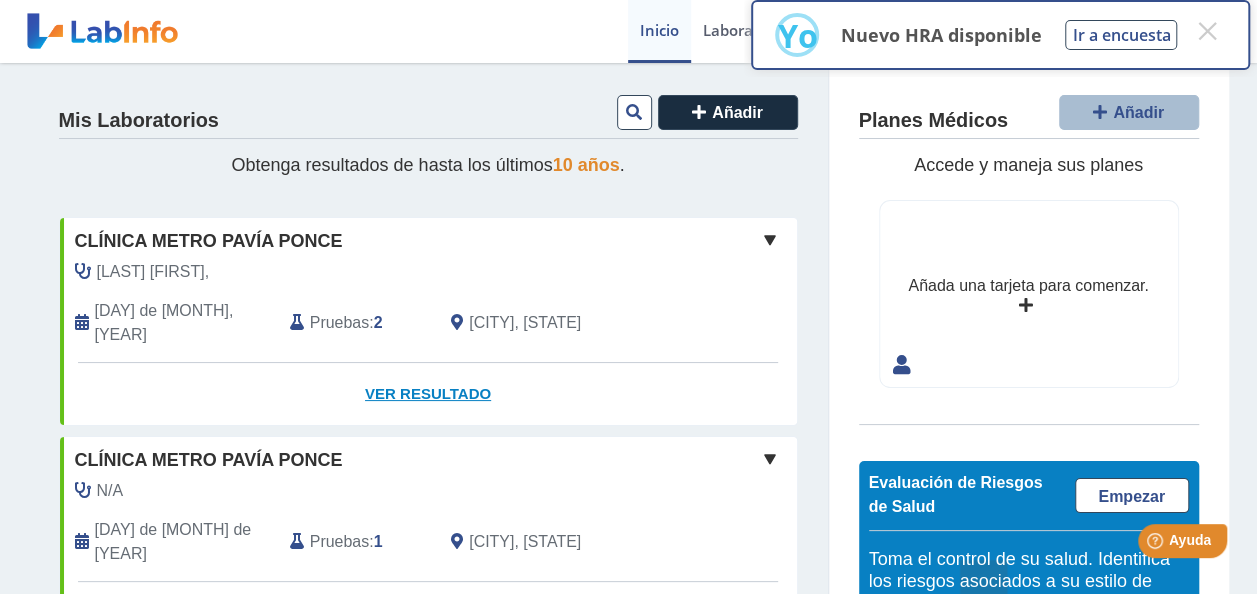 click on "Ver Resultado" 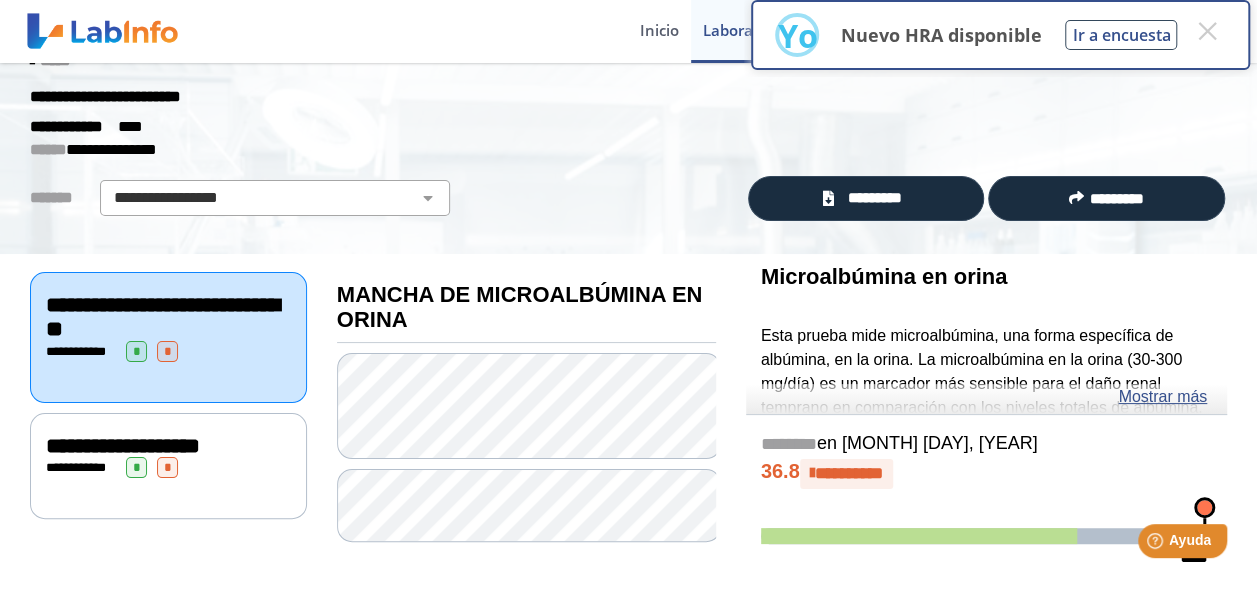scroll, scrollTop: 80, scrollLeft: 0, axis: vertical 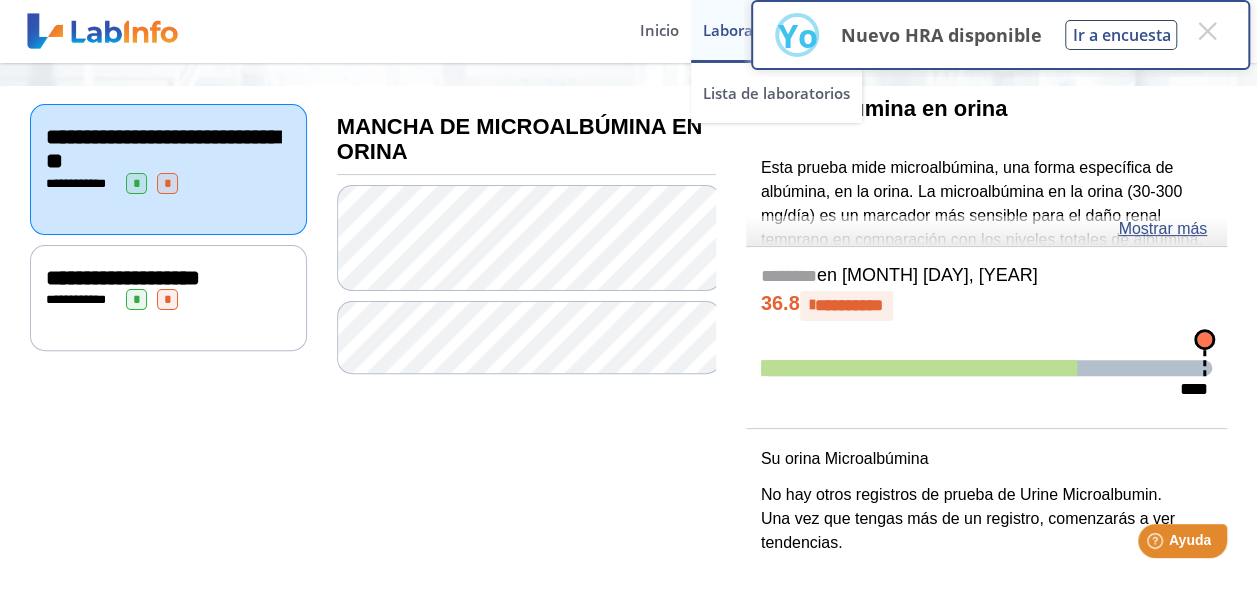 click on "Laboratorios" at bounding box center (748, 31) 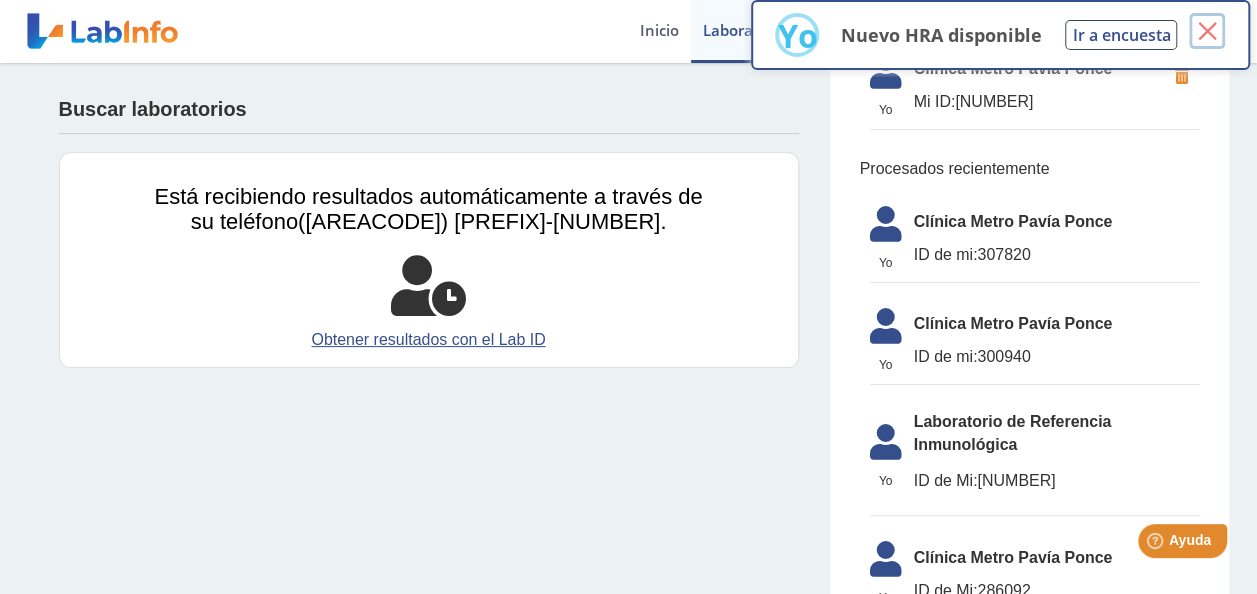 click on "×" at bounding box center [1207, 31] 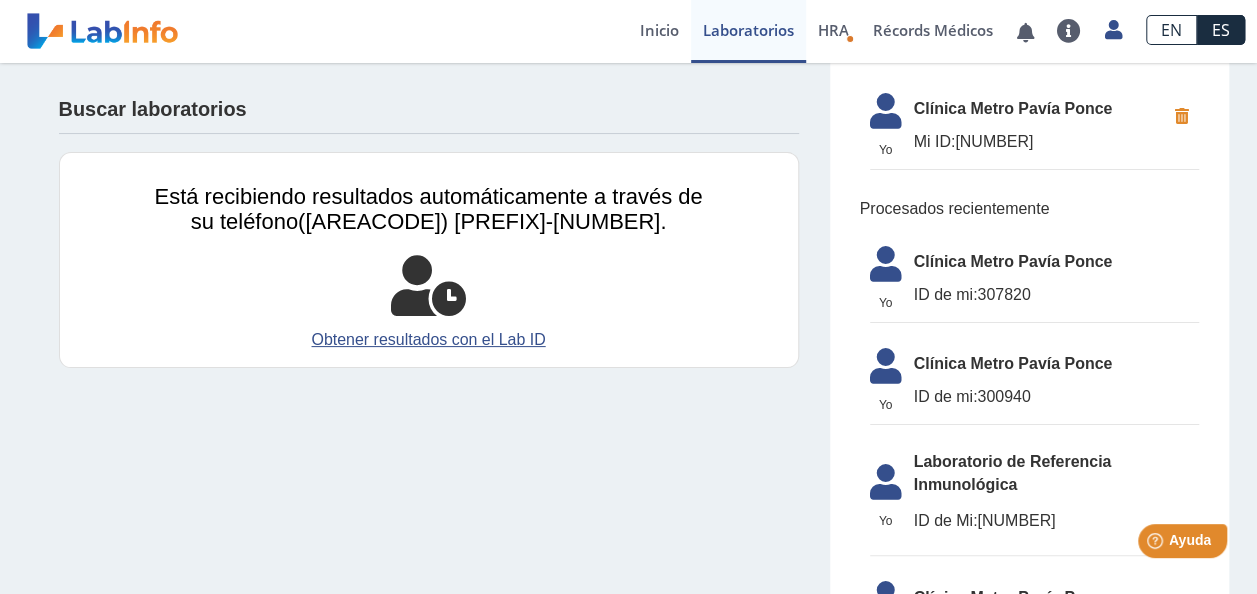 scroll, scrollTop: 68, scrollLeft: 0, axis: vertical 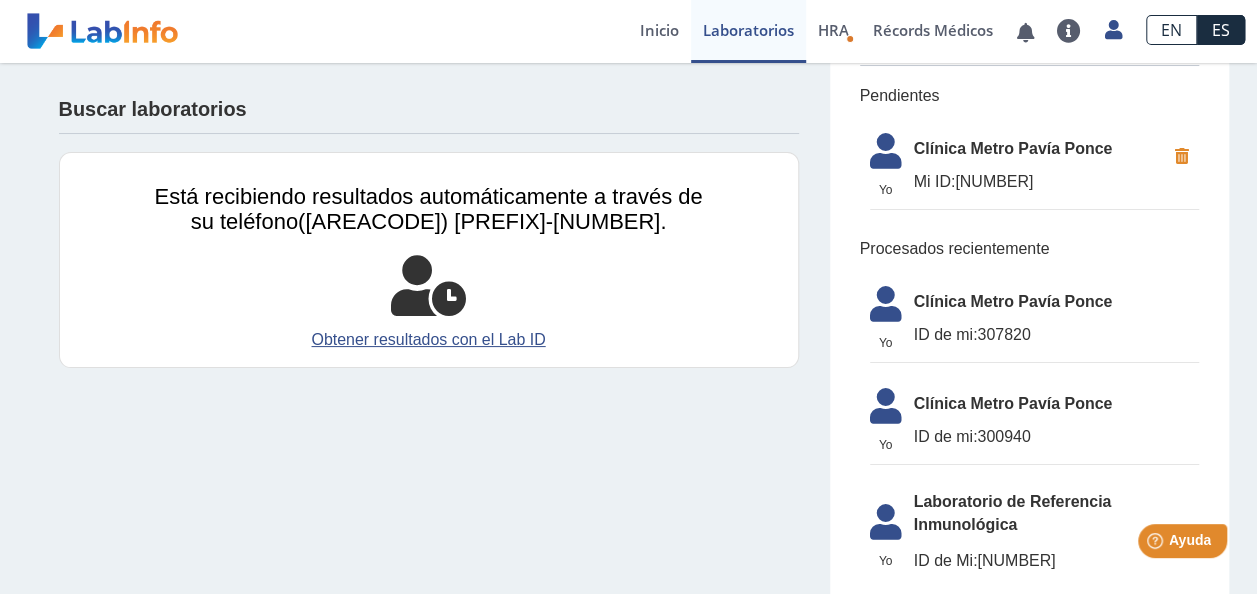 click on "Clínica Metro [CITY]" 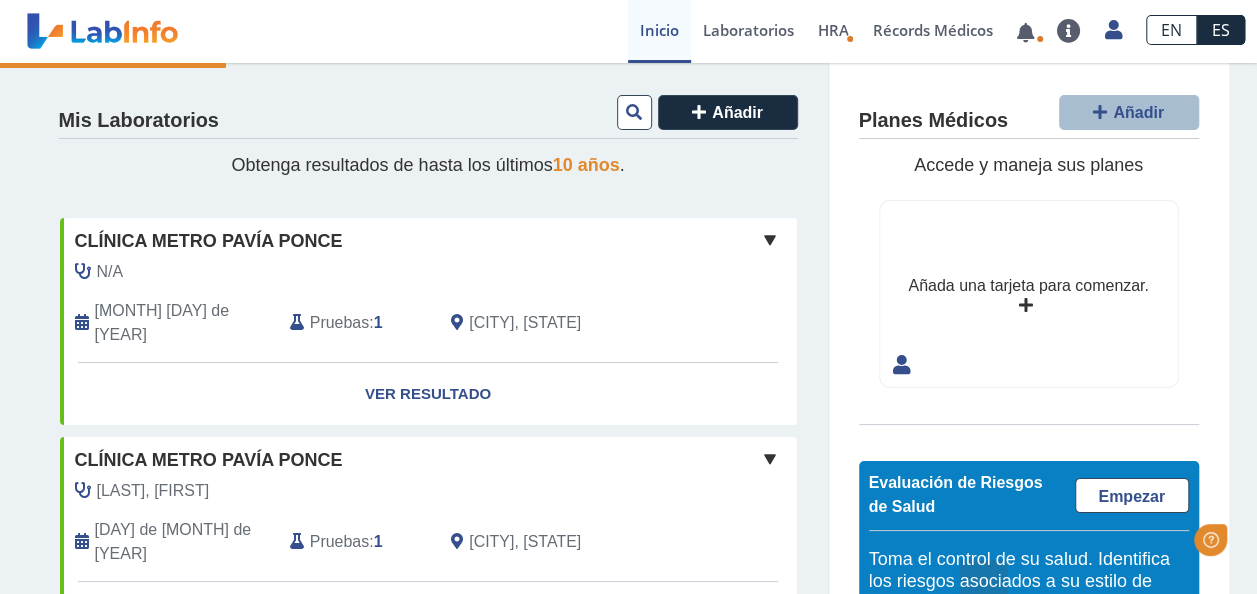 scroll, scrollTop: 0, scrollLeft: 0, axis: both 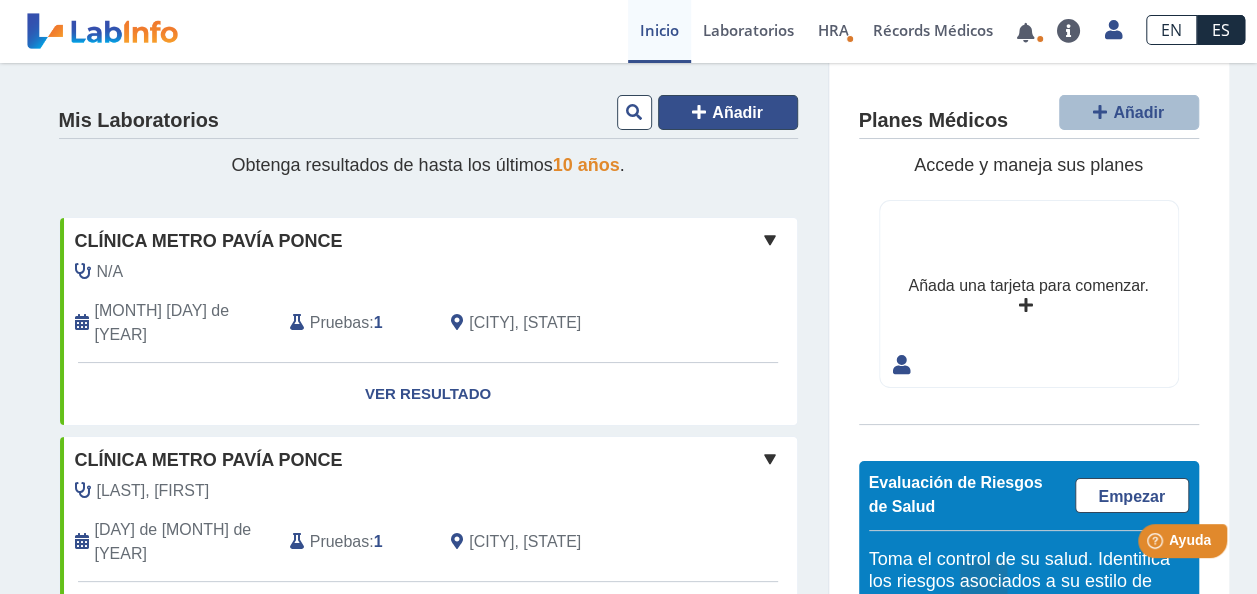 click 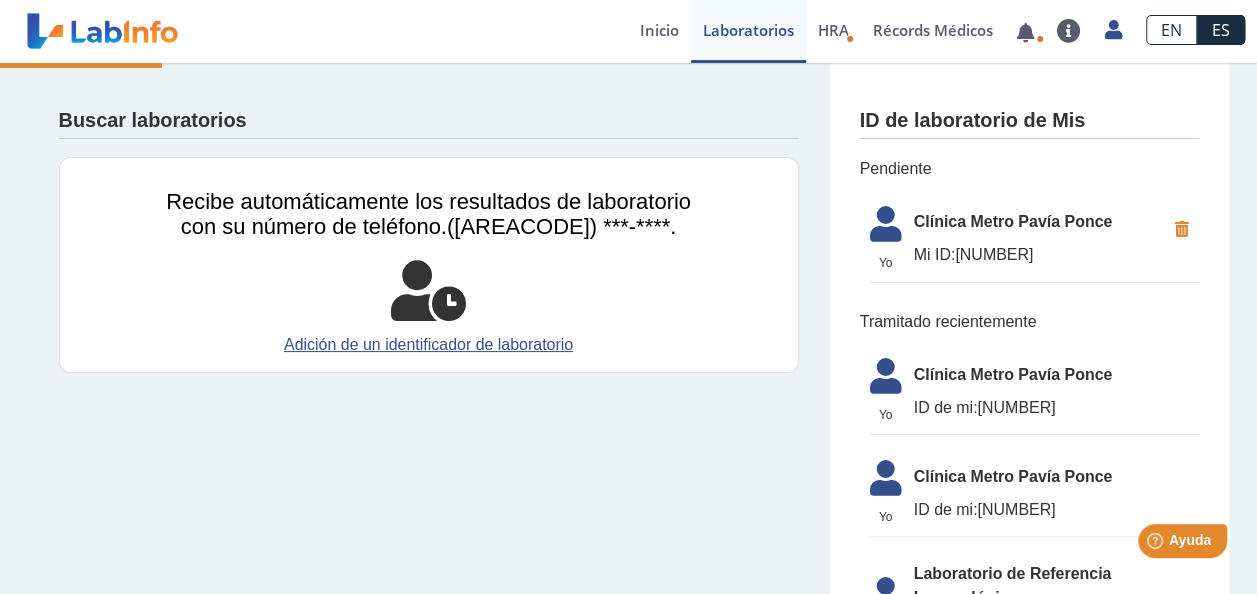 click on "Mi ID: [NUMBER]" 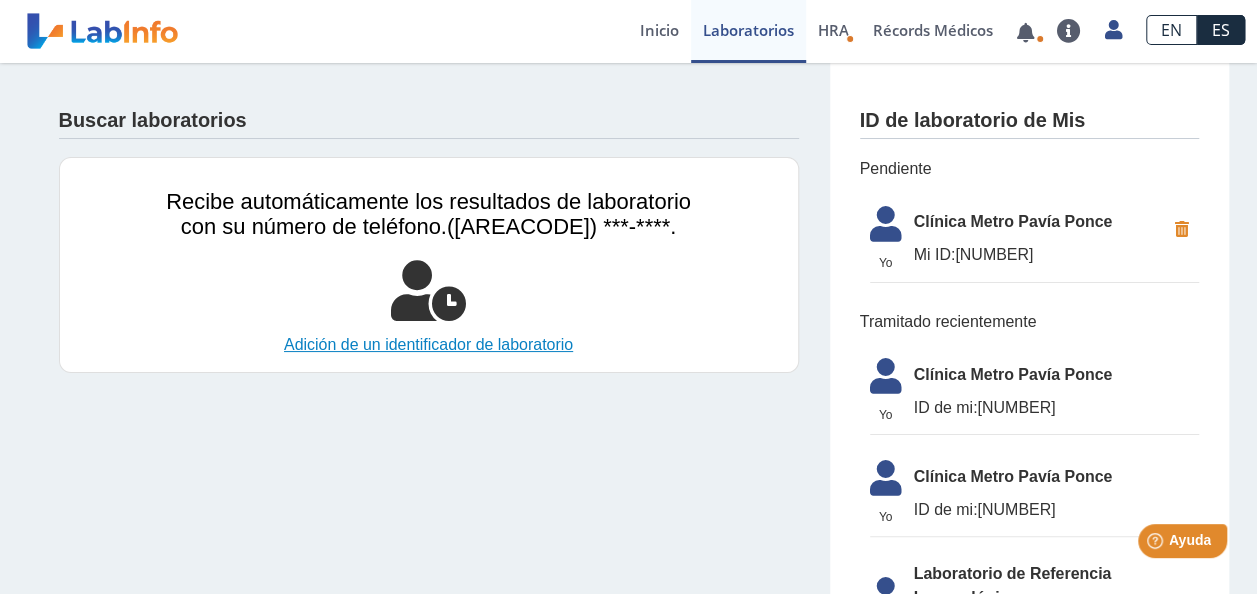 click on "Adición de un identificador de laboratorio" 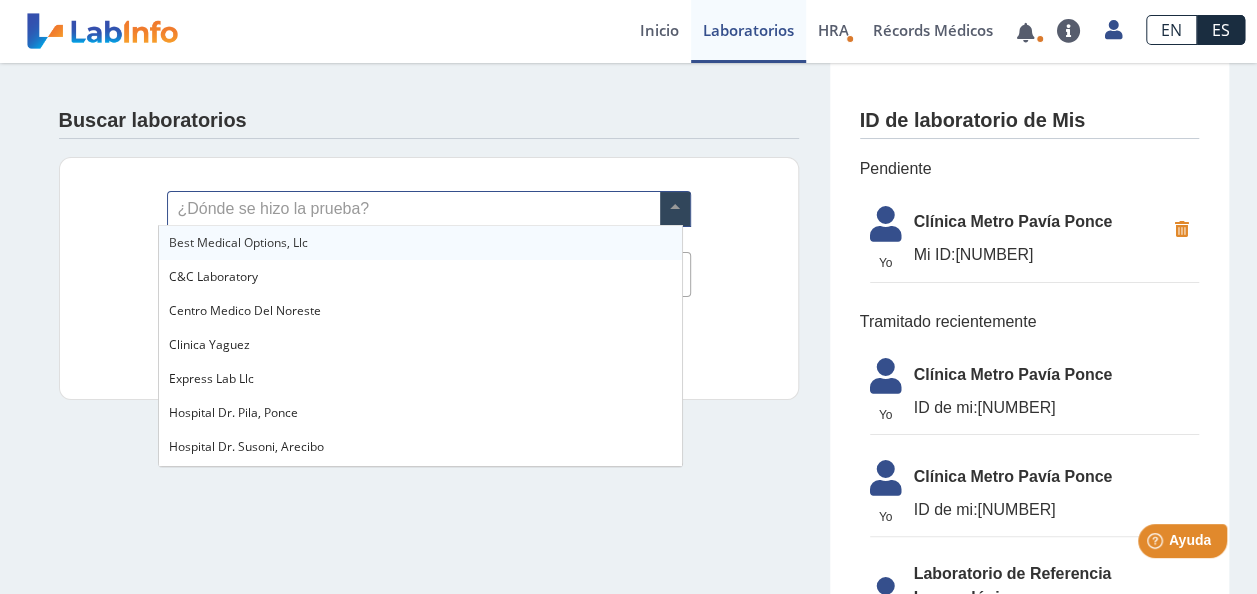 click at bounding box center (675, 209) 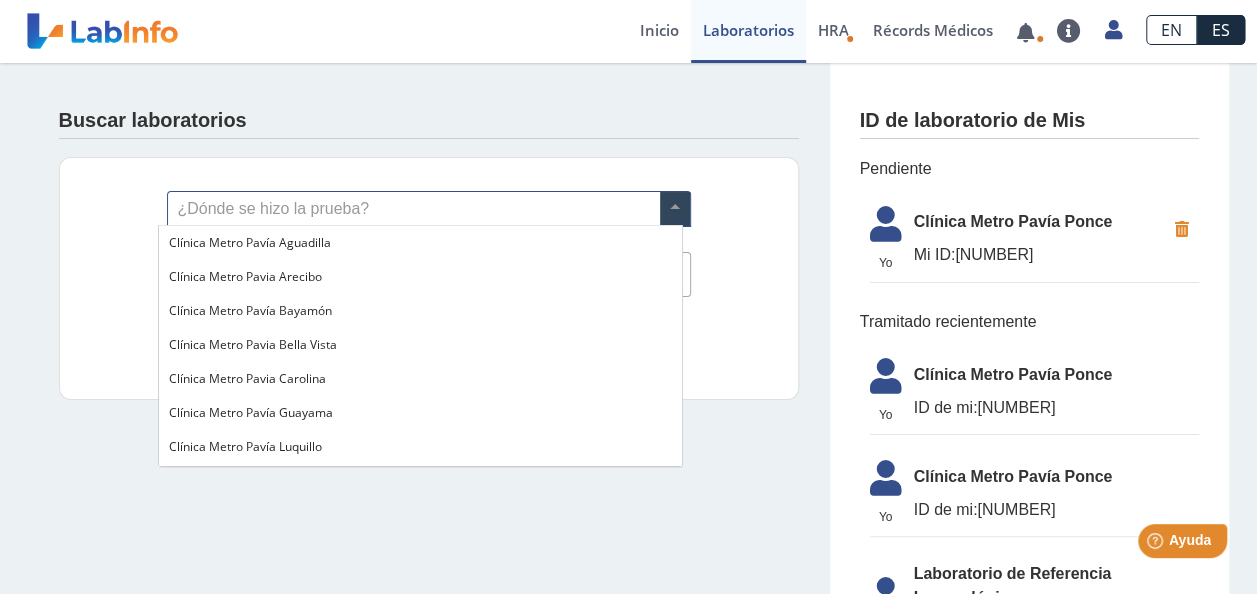 scroll, scrollTop: 1400, scrollLeft: 0, axis: vertical 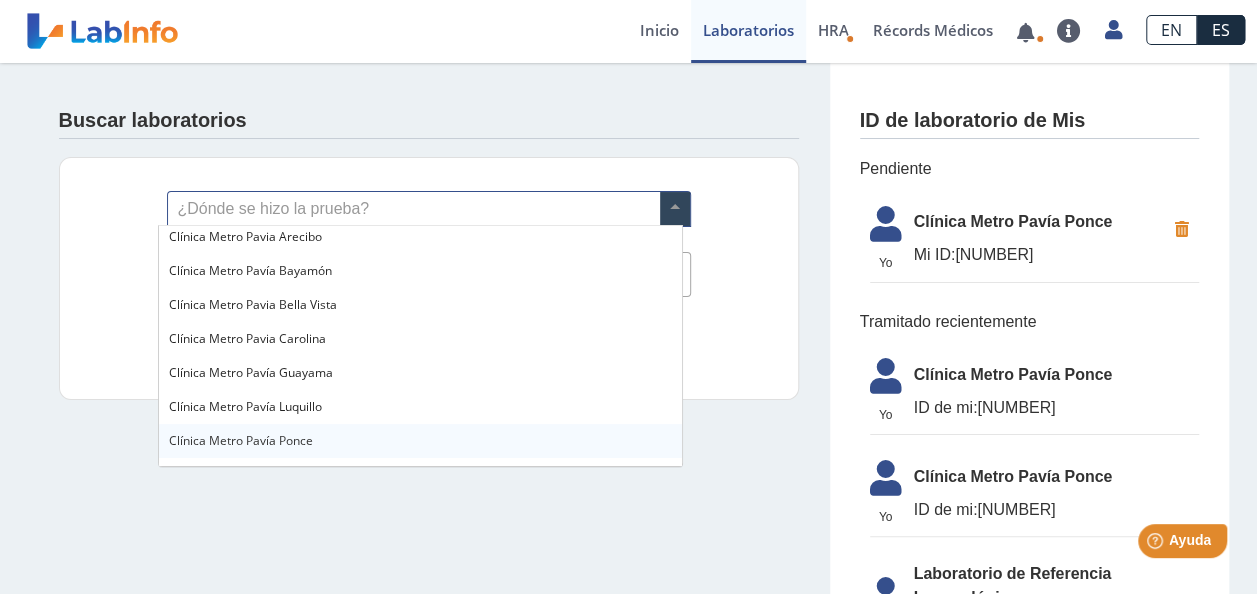 click on "Clínica Metro [CITY]" at bounding box center [241, 440] 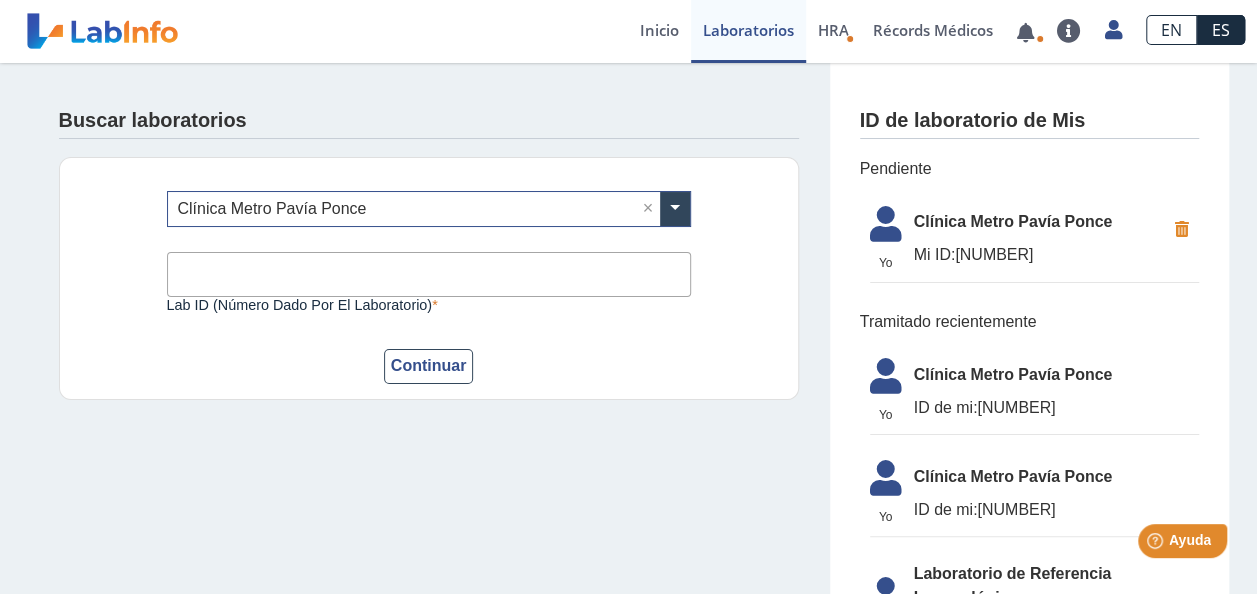 click on "Lab ID (número dado por el laboratorio)" at bounding box center (429, 274) 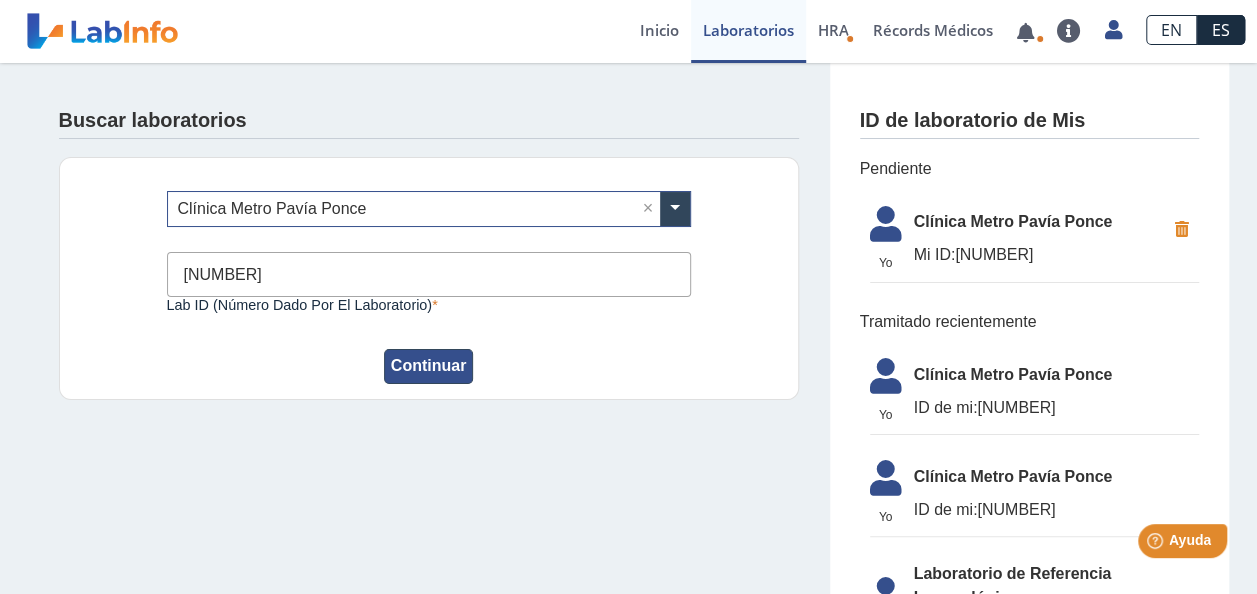 type on "[NUMBER]" 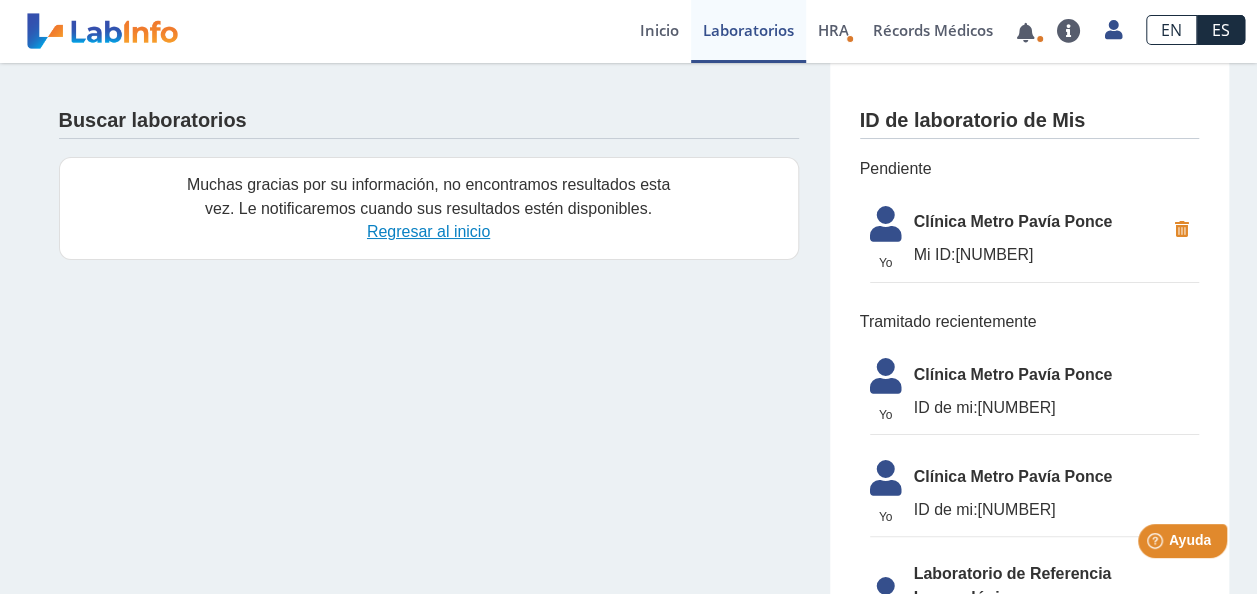 click on "Regresar al inicio" 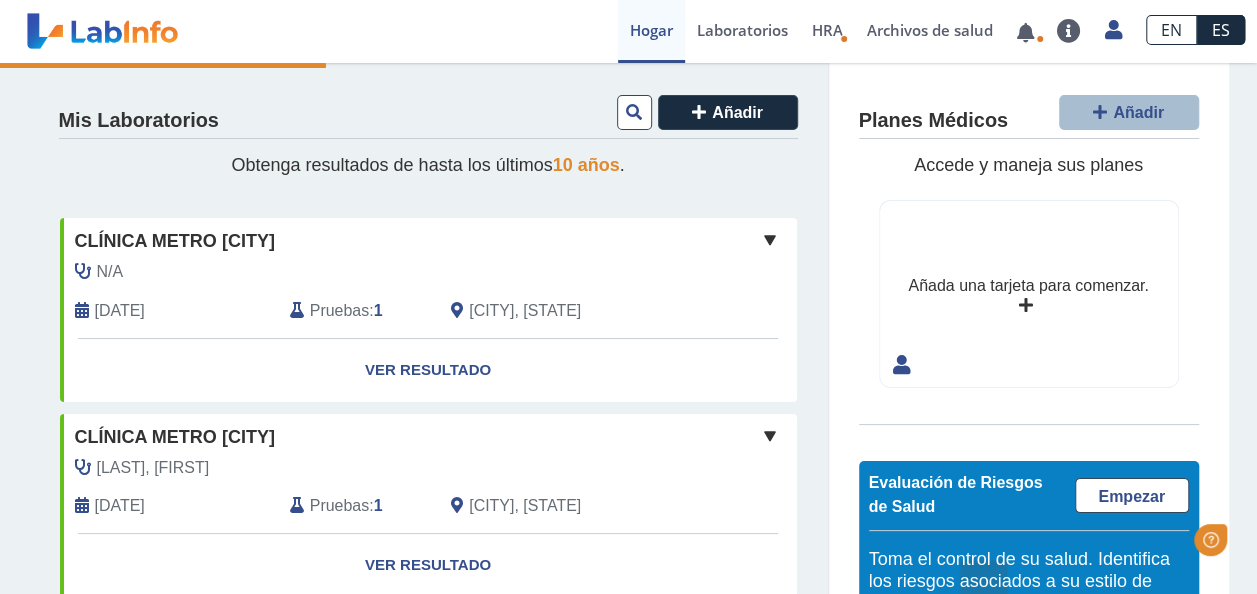 scroll, scrollTop: 0, scrollLeft: 0, axis: both 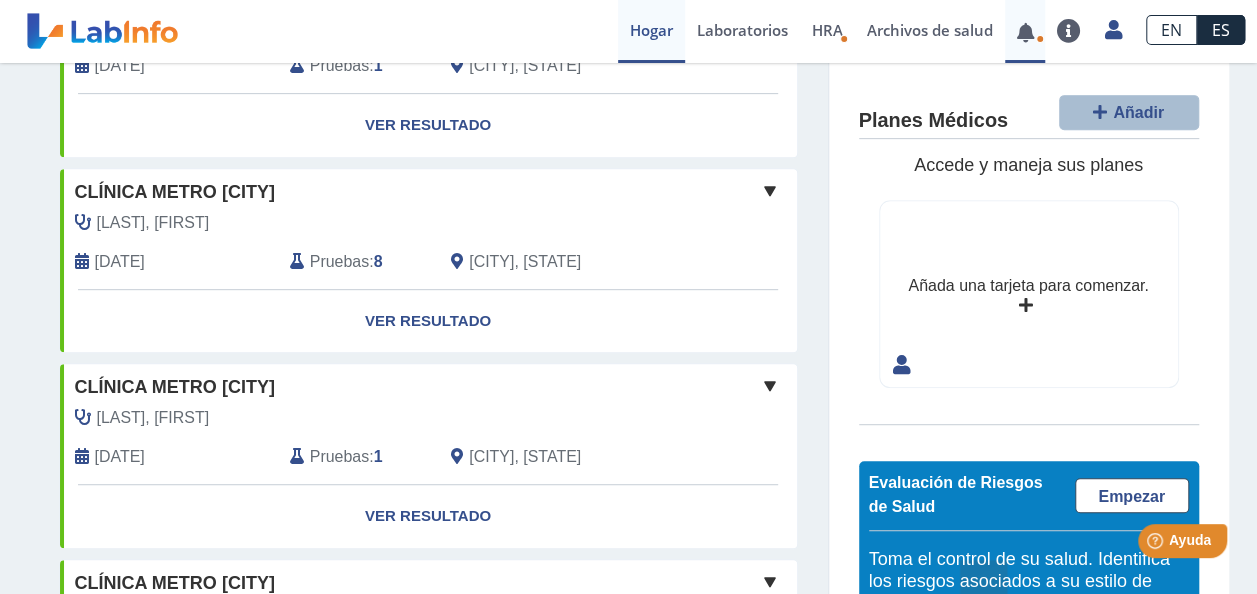 click at bounding box center (1025, 32) 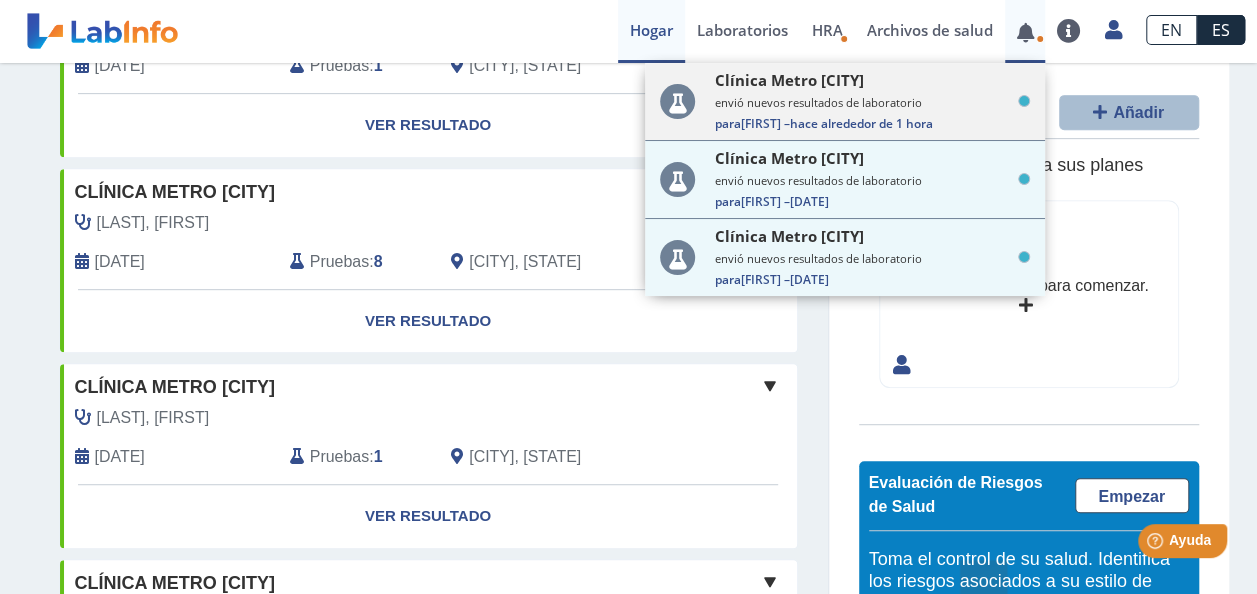click on "hace alrededor de 1 hora" at bounding box center [861, 123] 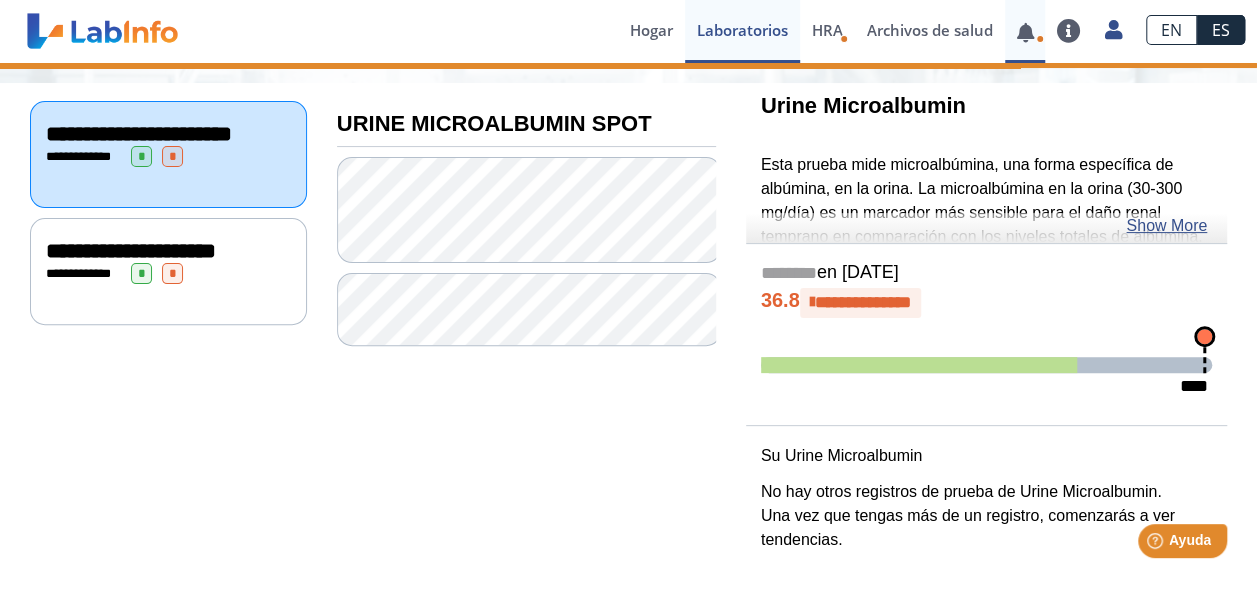 scroll, scrollTop: 208, scrollLeft: 0, axis: vertical 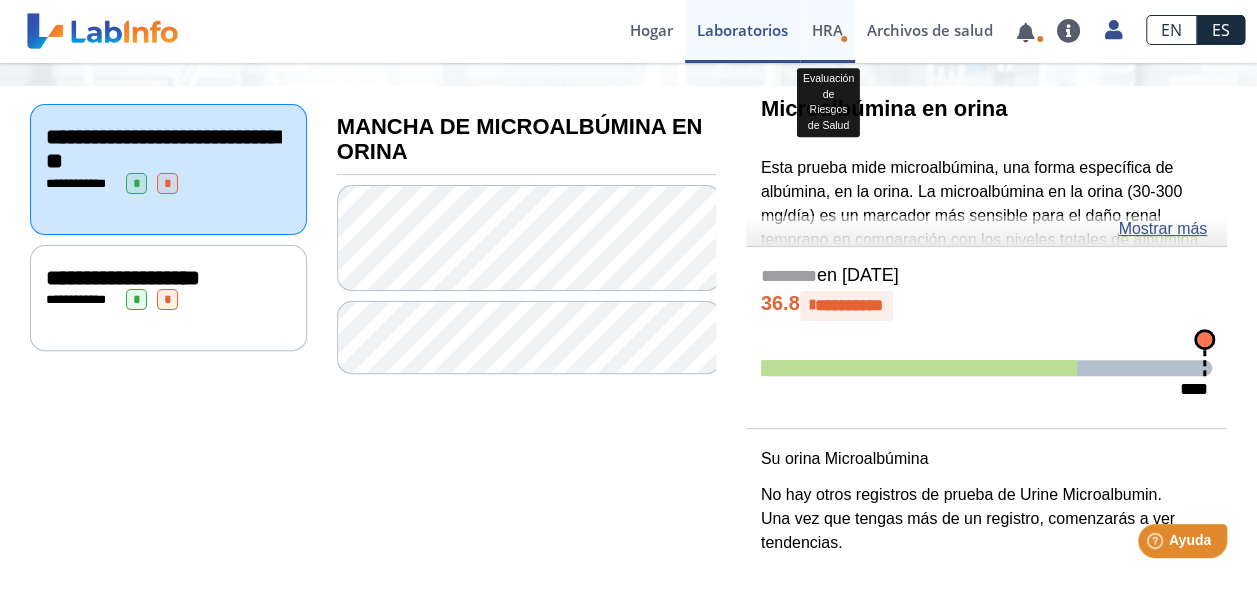 click on "HRA" at bounding box center (827, 30) 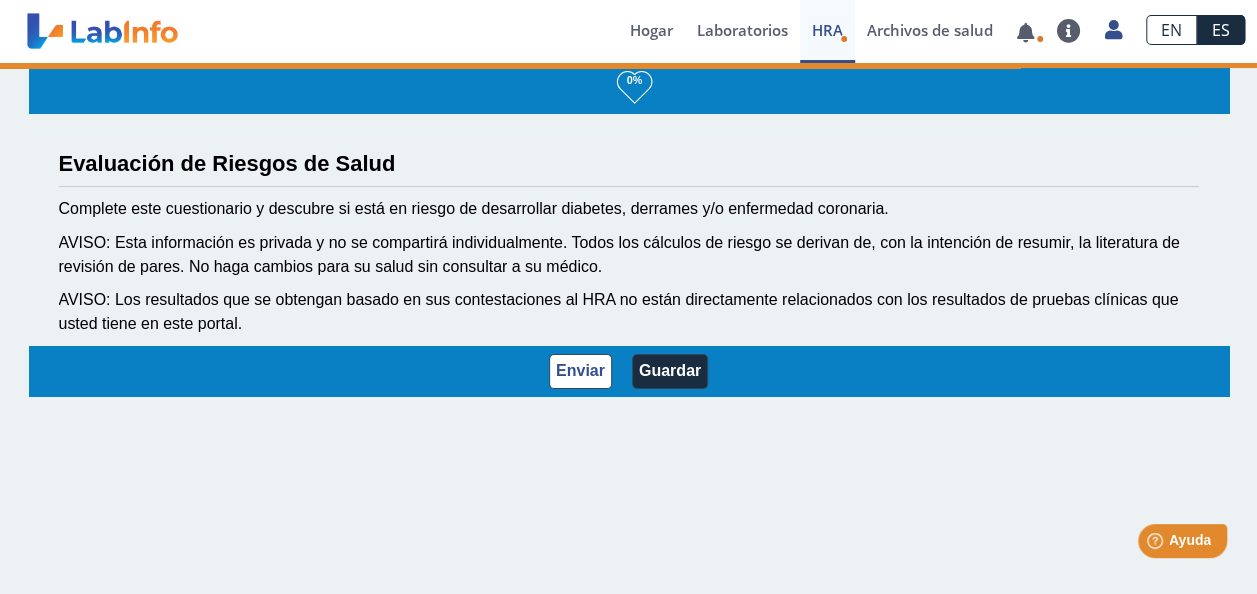scroll, scrollTop: 2, scrollLeft: 0, axis: vertical 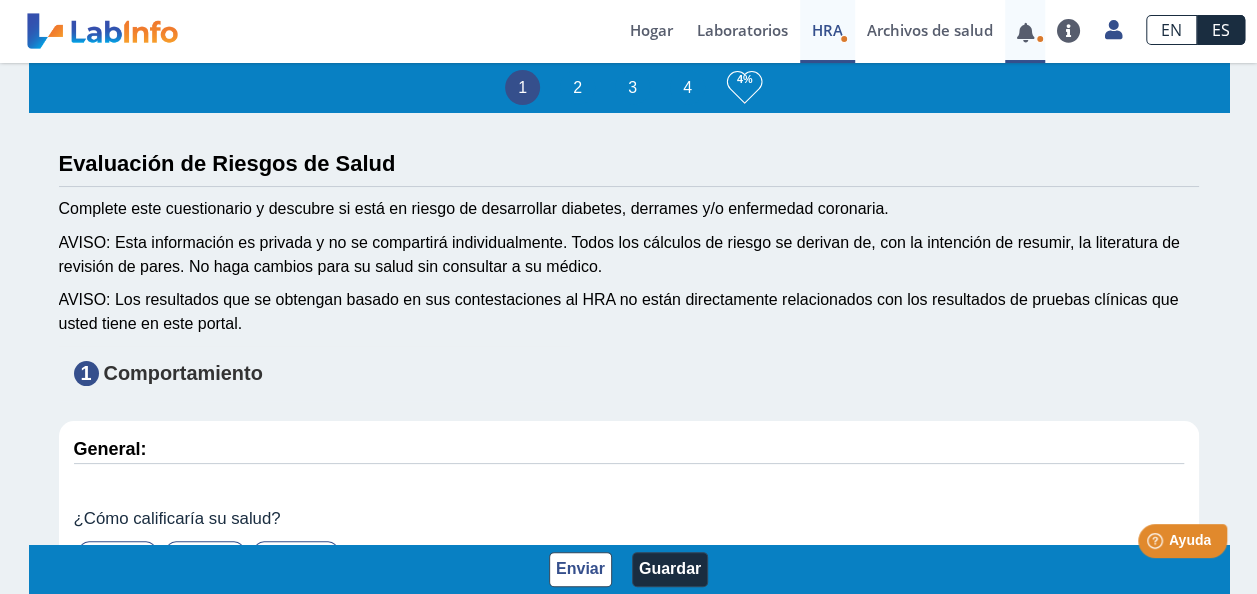 click at bounding box center [1025, 32] 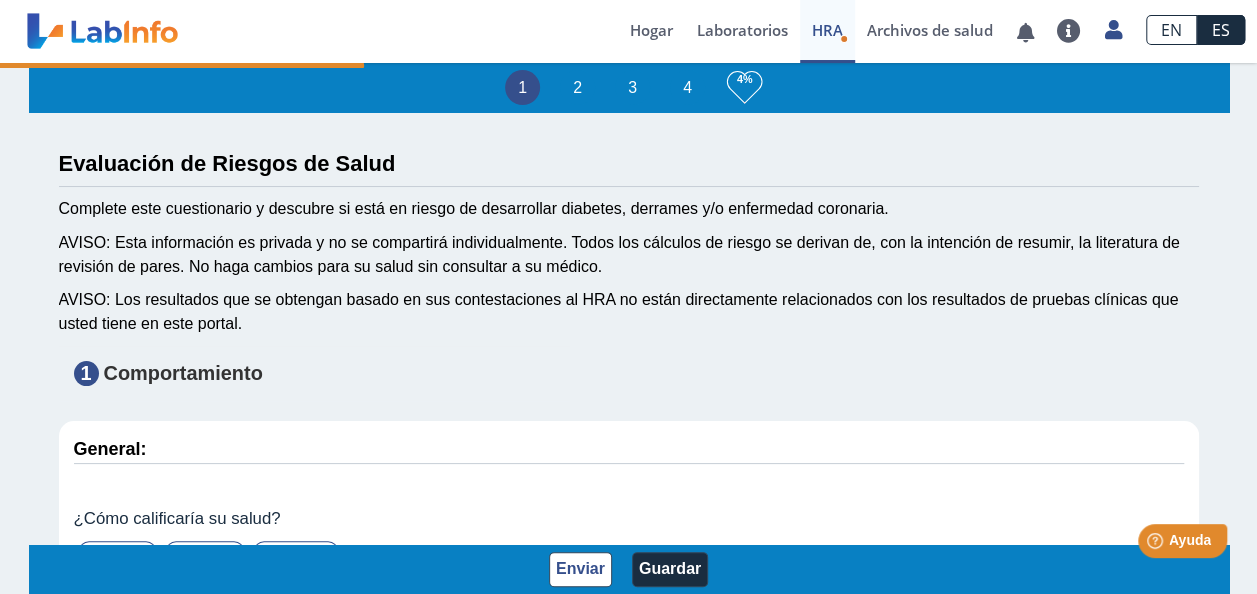 scroll, scrollTop: 440, scrollLeft: 0, axis: vertical 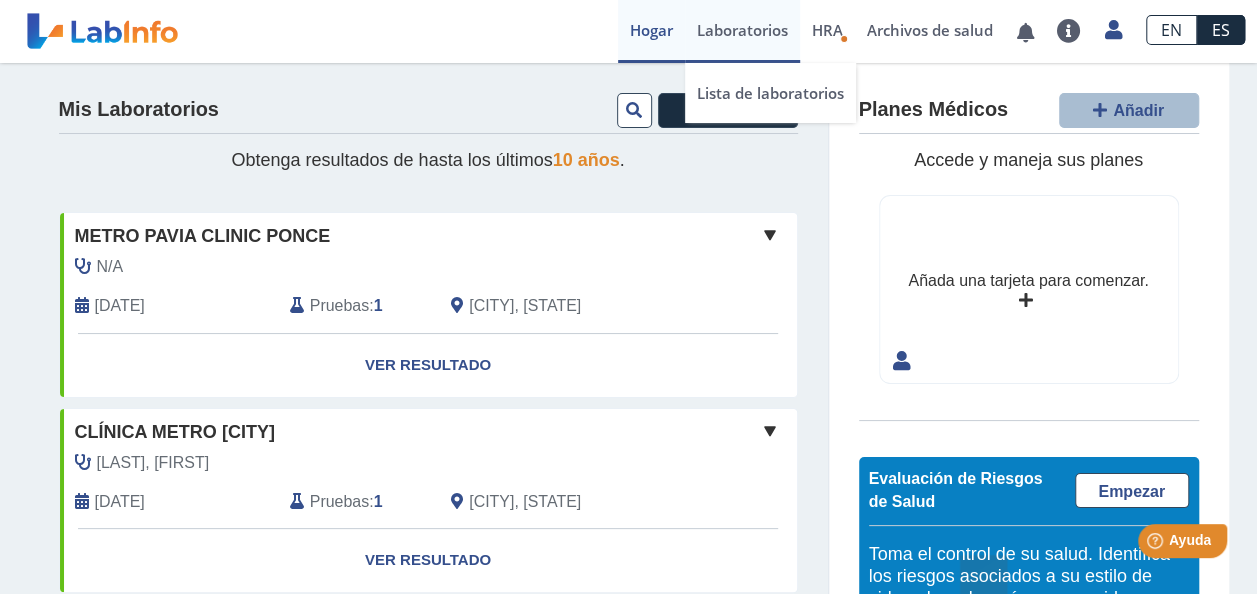 click on "Laboratorios" at bounding box center [742, 31] 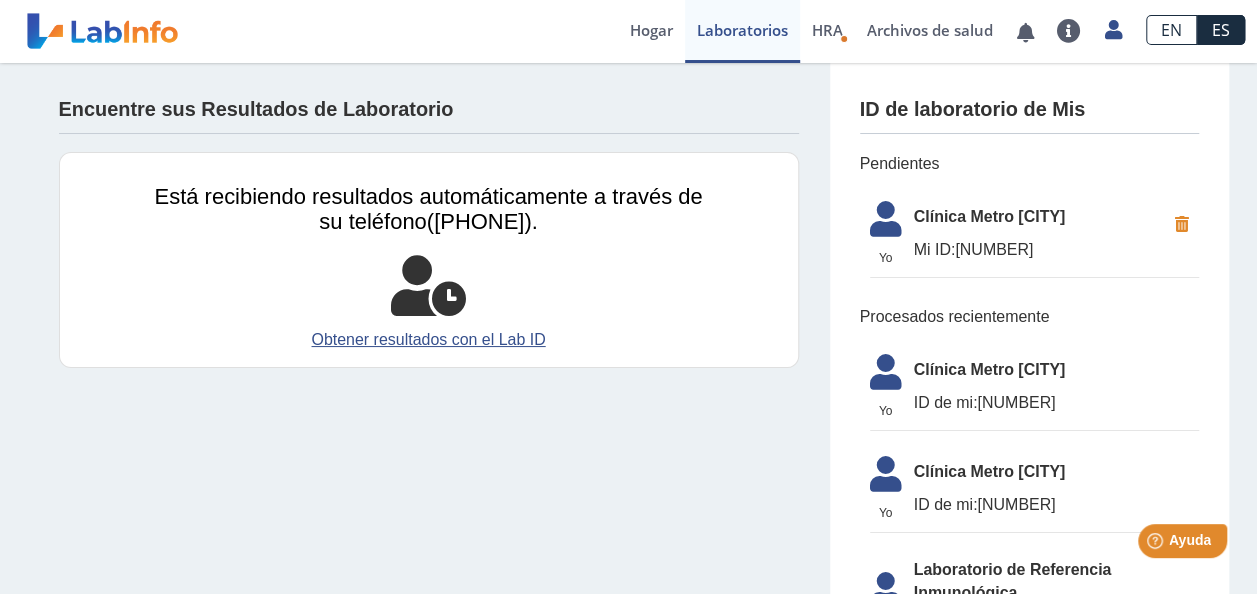 click on "Mi ID:  [NUMBER]" 